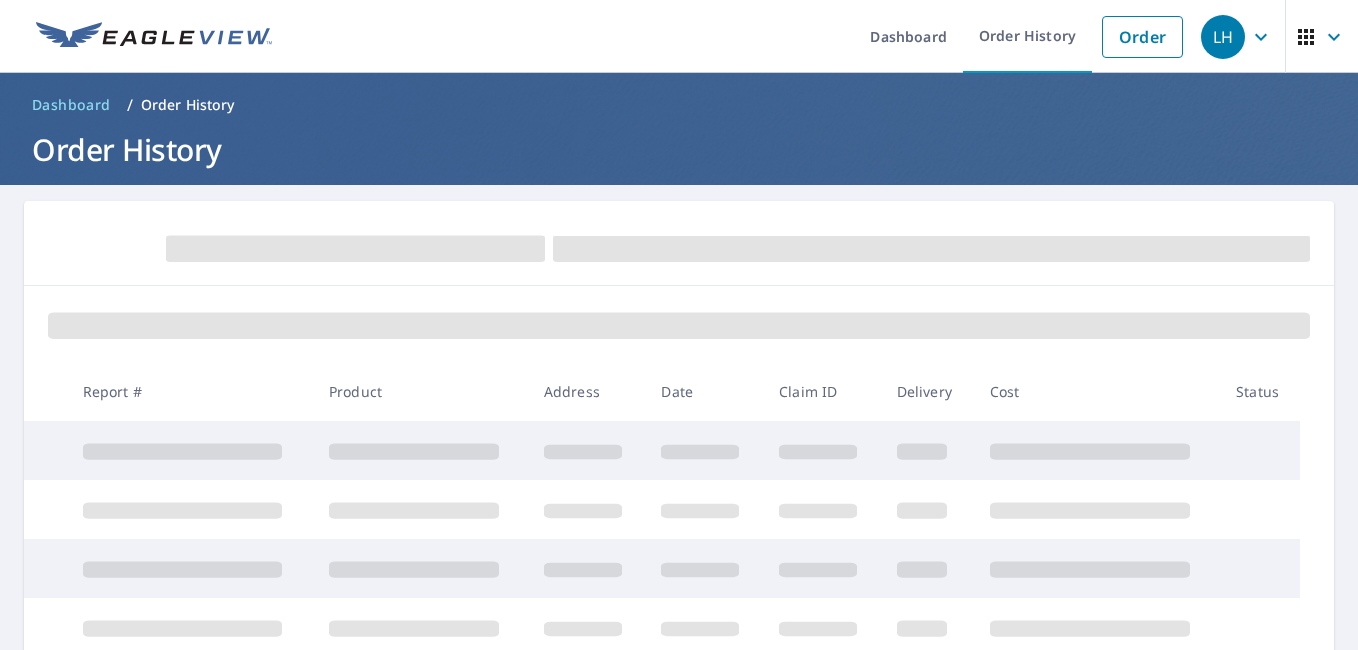 scroll, scrollTop: 0, scrollLeft: 0, axis: both 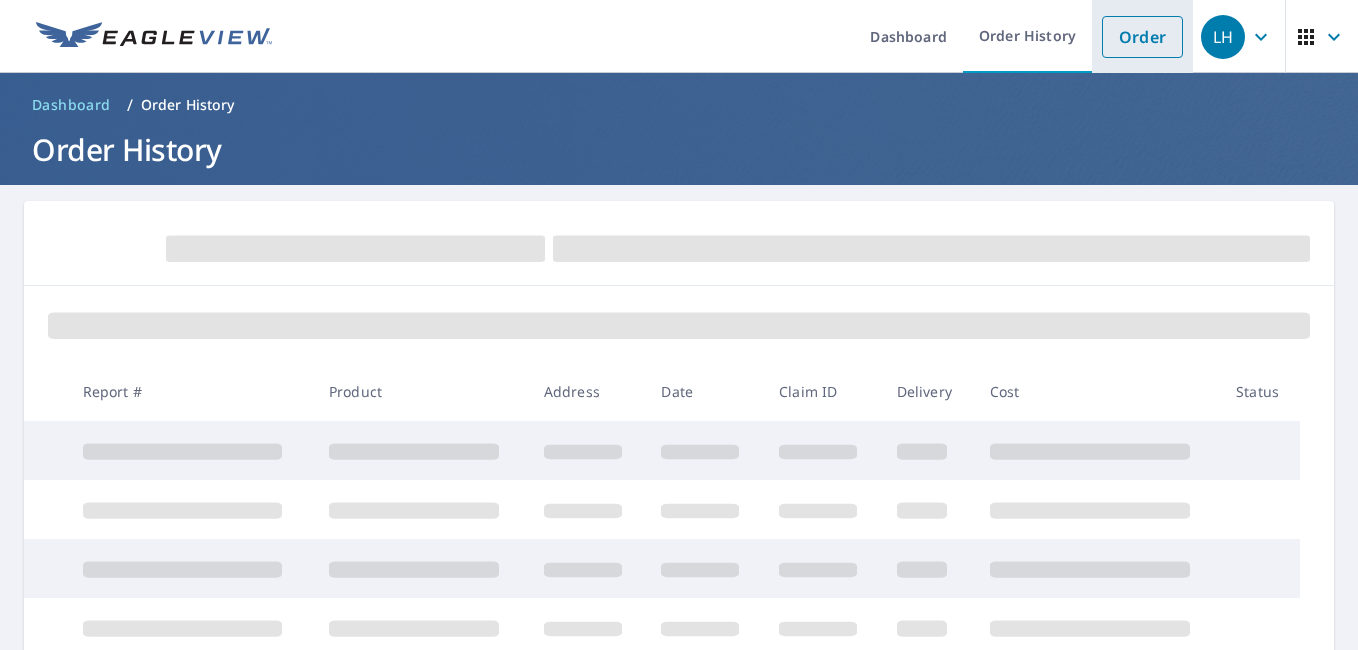 click on "Order" at bounding box center [1142, 37] 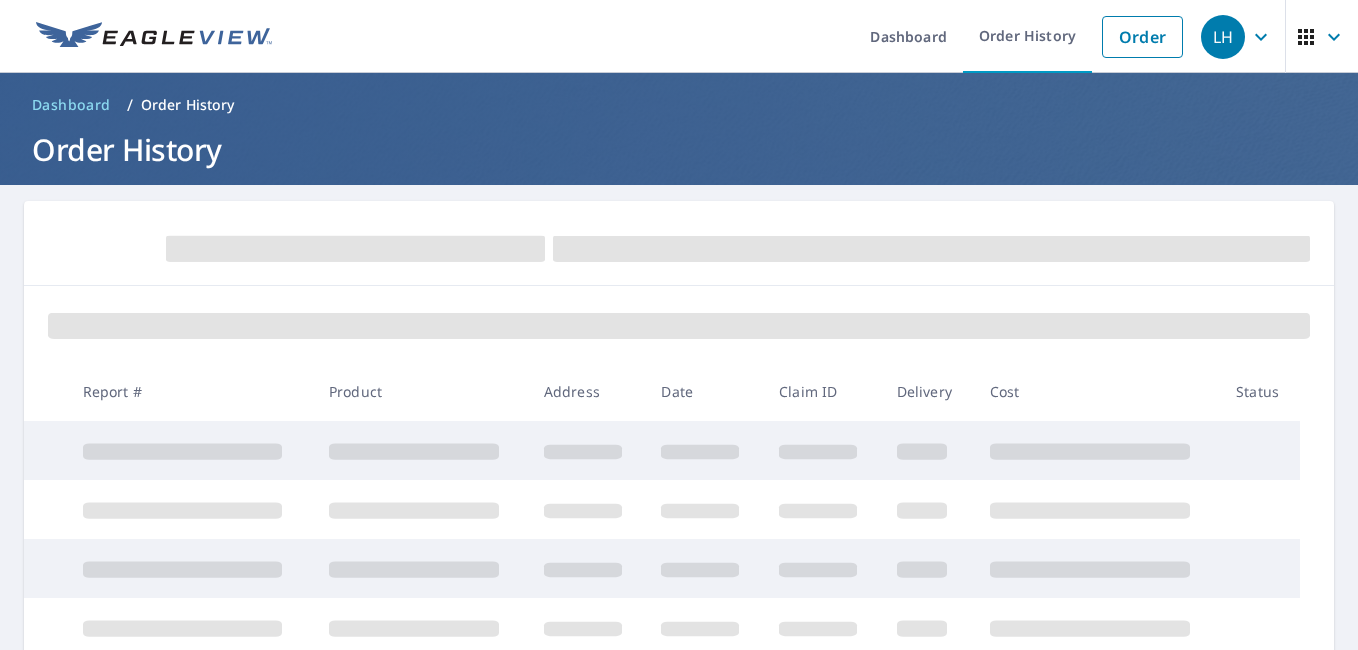 click on "Dashboard / Order History Order History" at bounding box center (679, 129) 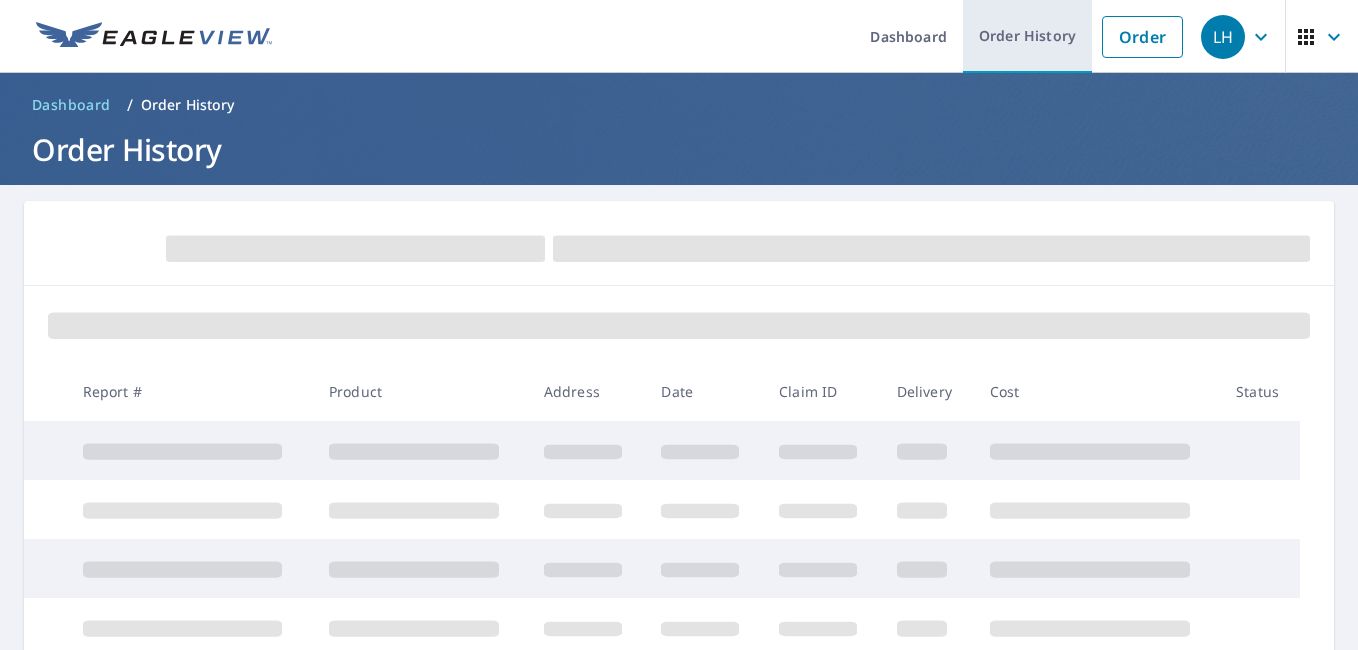 click on "Order History" at bounding box center [1027, 36] 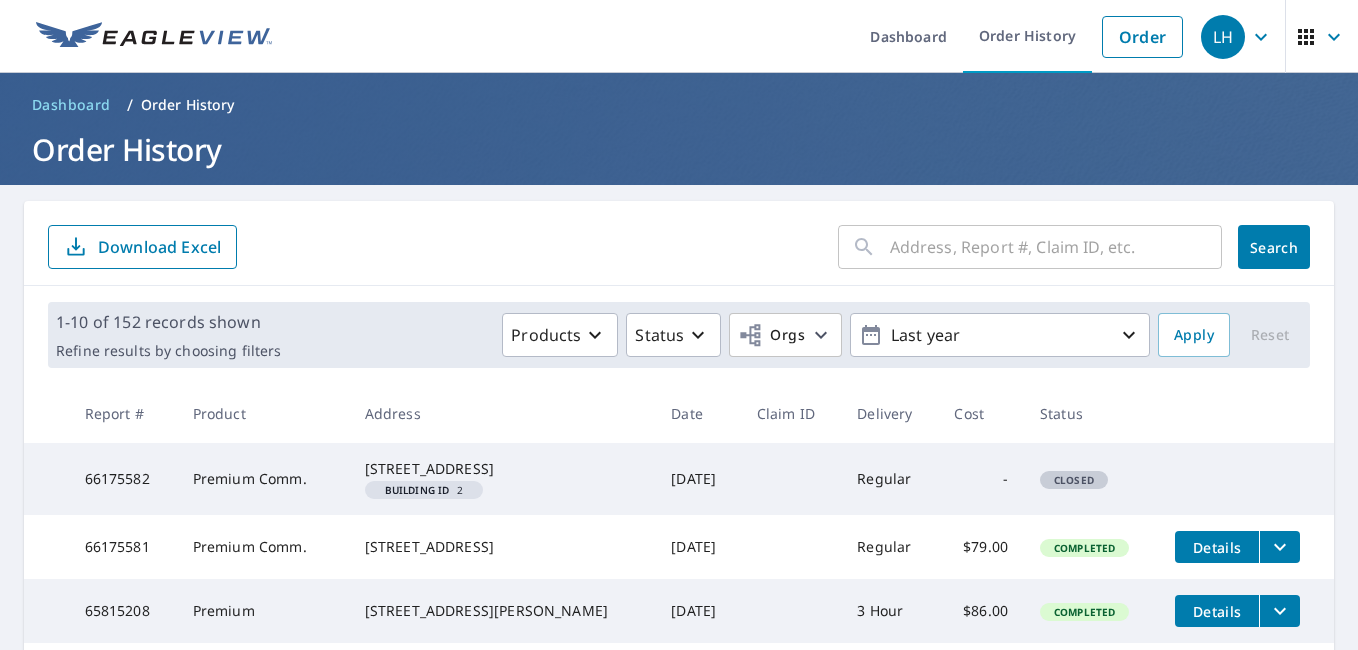 click at bounding box center (1056, 247) 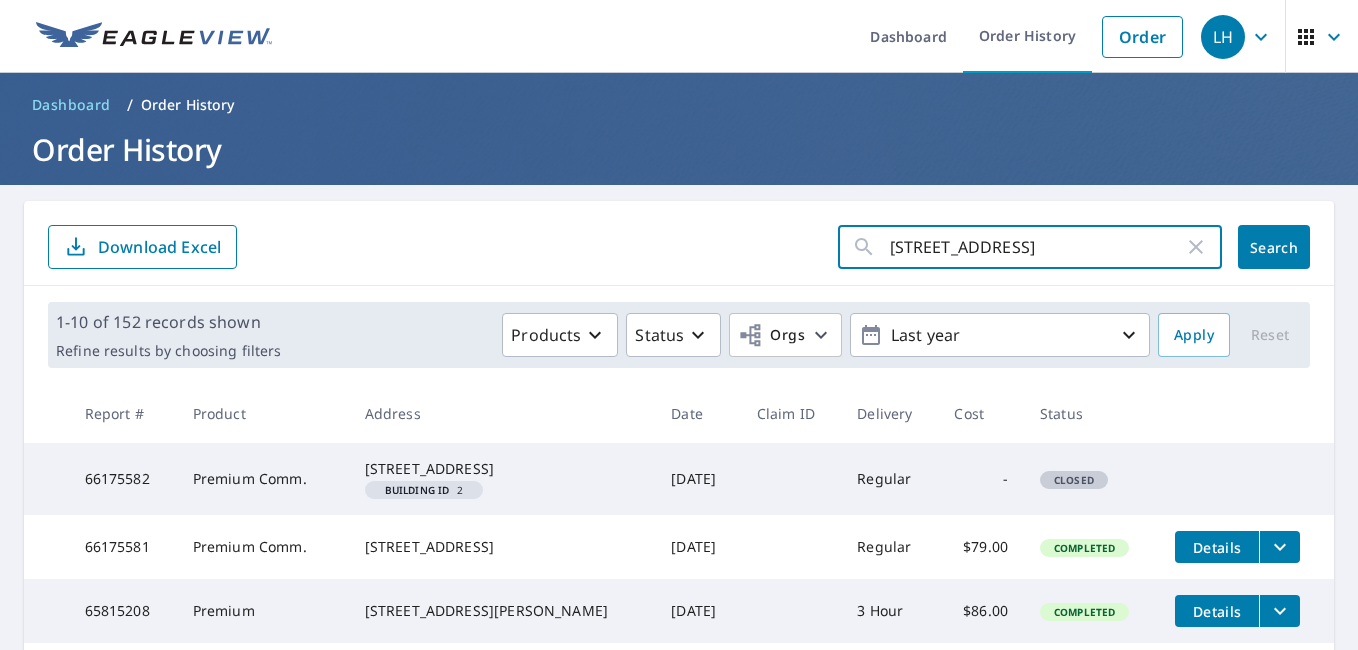 type on "[STREET_ADDRESS]" 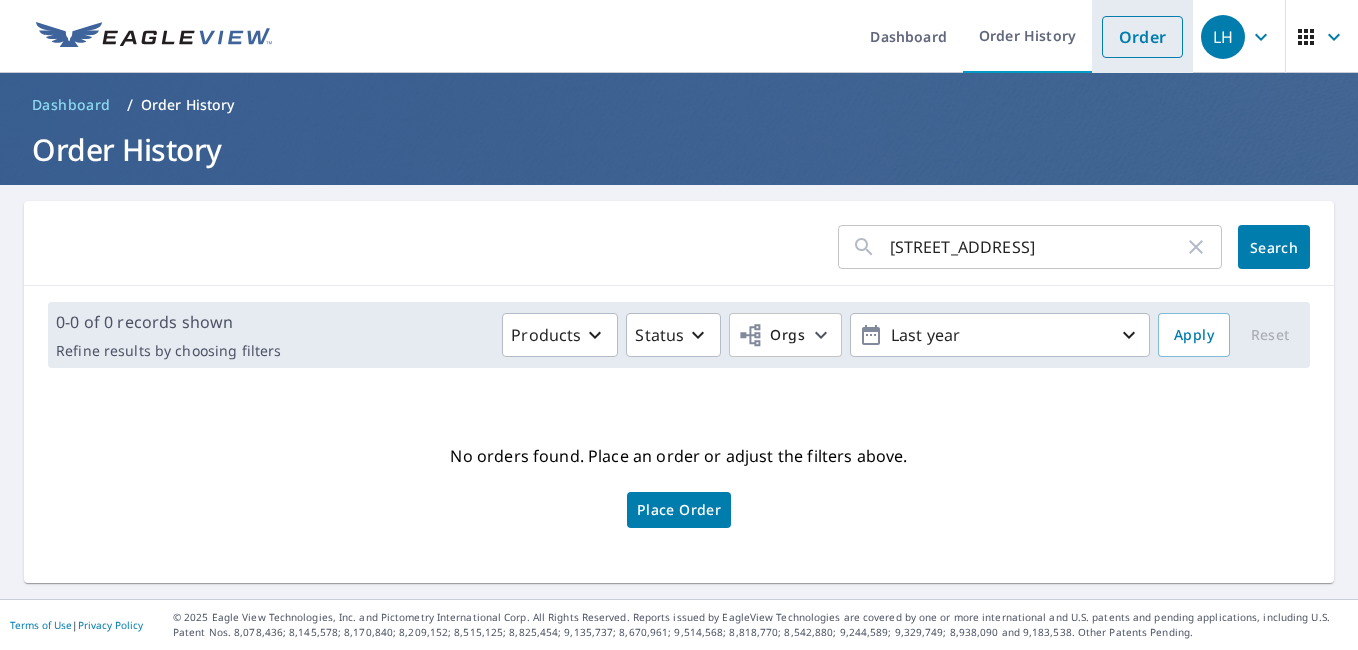 click on "Order" at bounding box center [1142, 37] 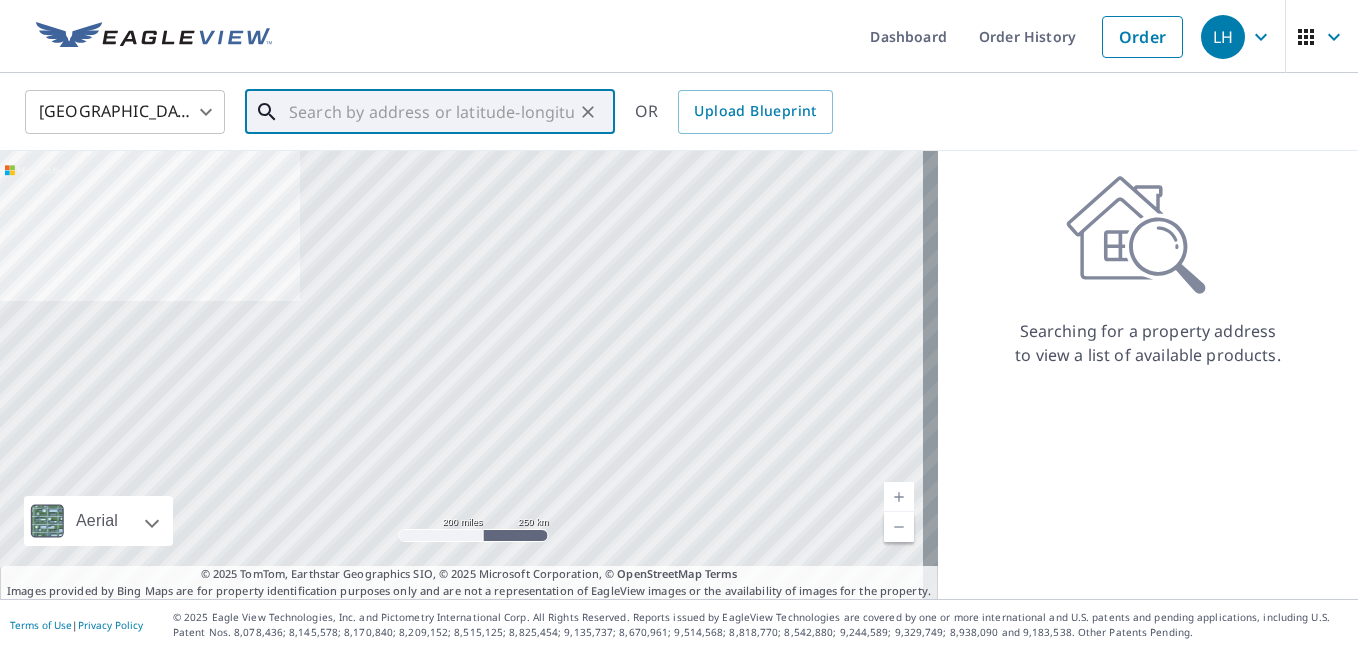 click at bounding box center (431, 112) 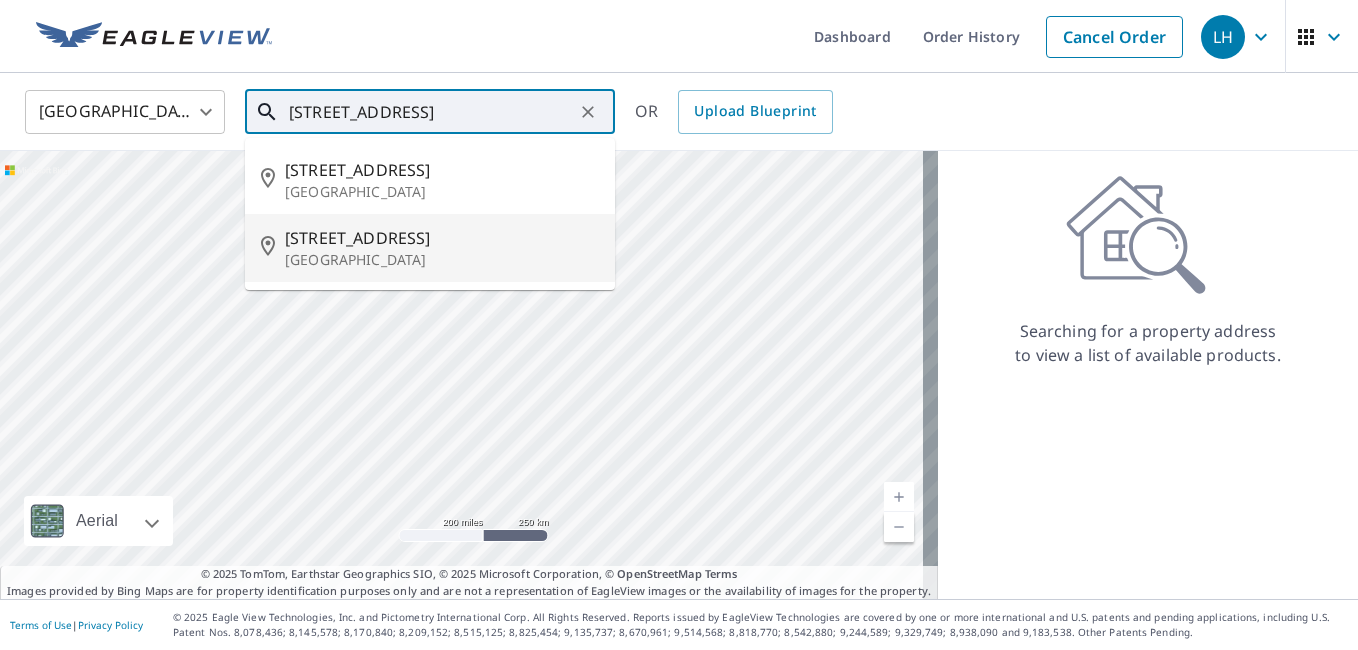 click on "[STREET_ADDRESS]" at bounding box center (430, 248) 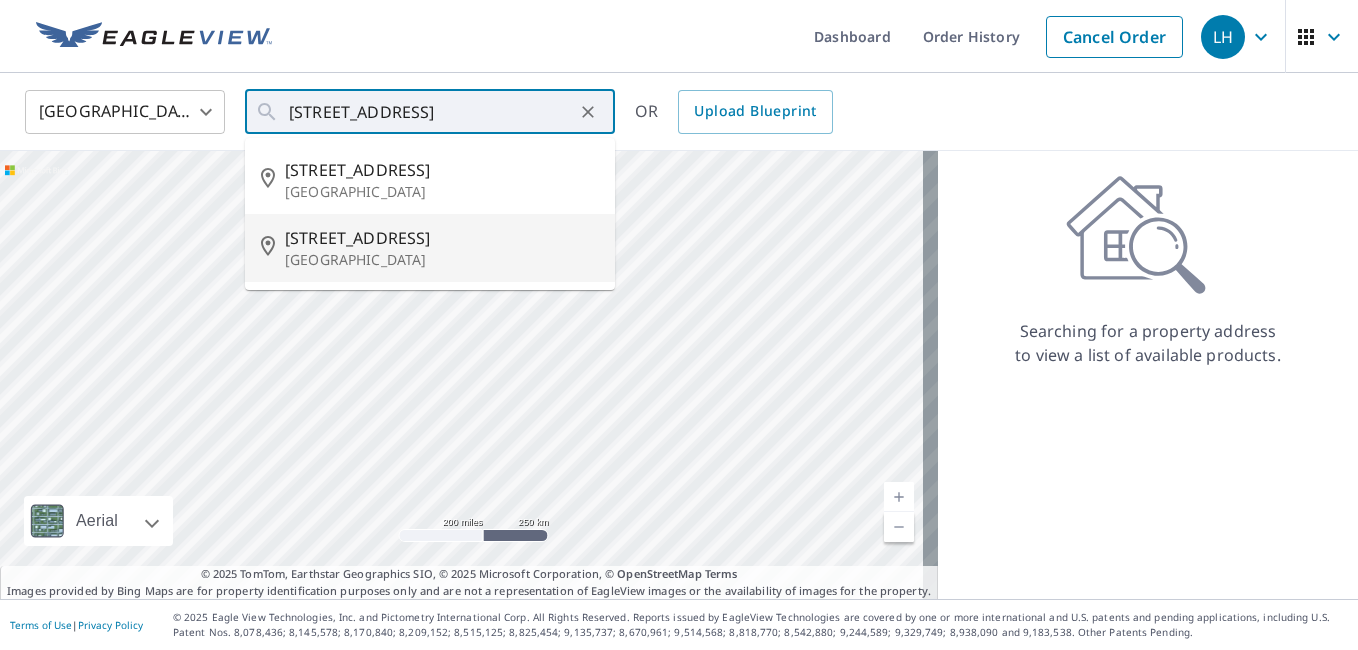 type on "[STREET_ADDRESS]" 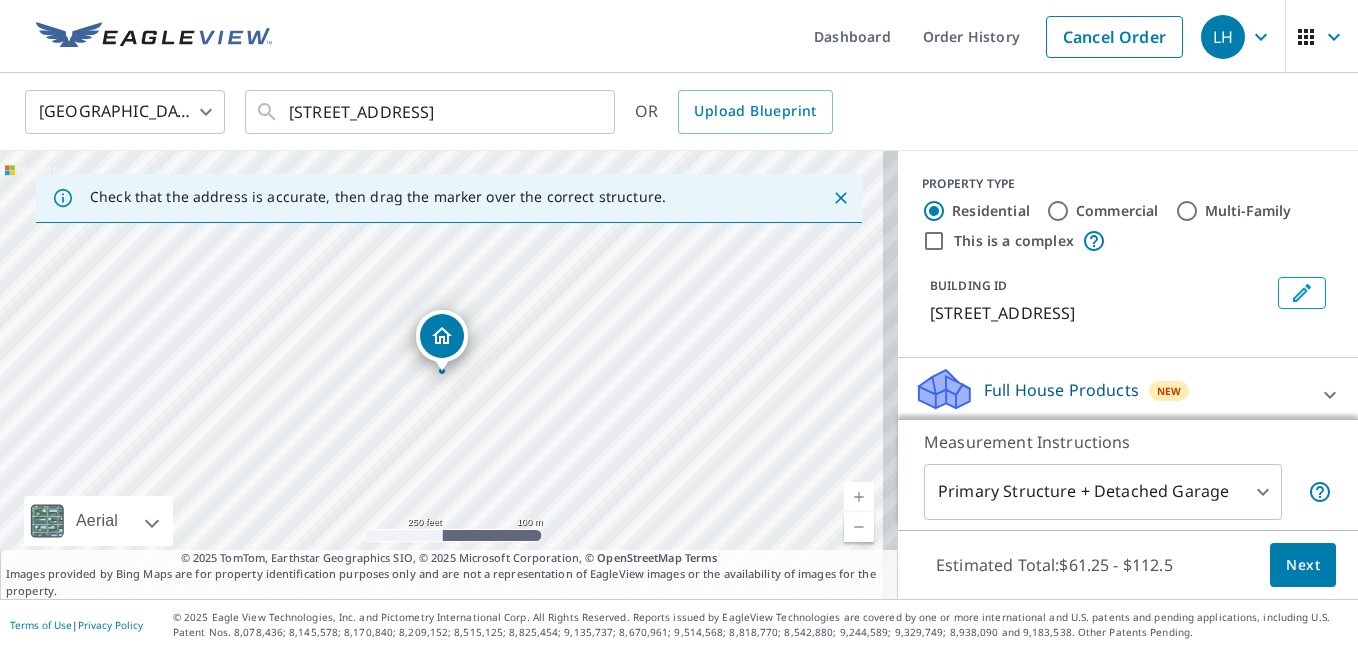 scroll, scrollTop: 100, scrollLeft: 0, axis: vertical 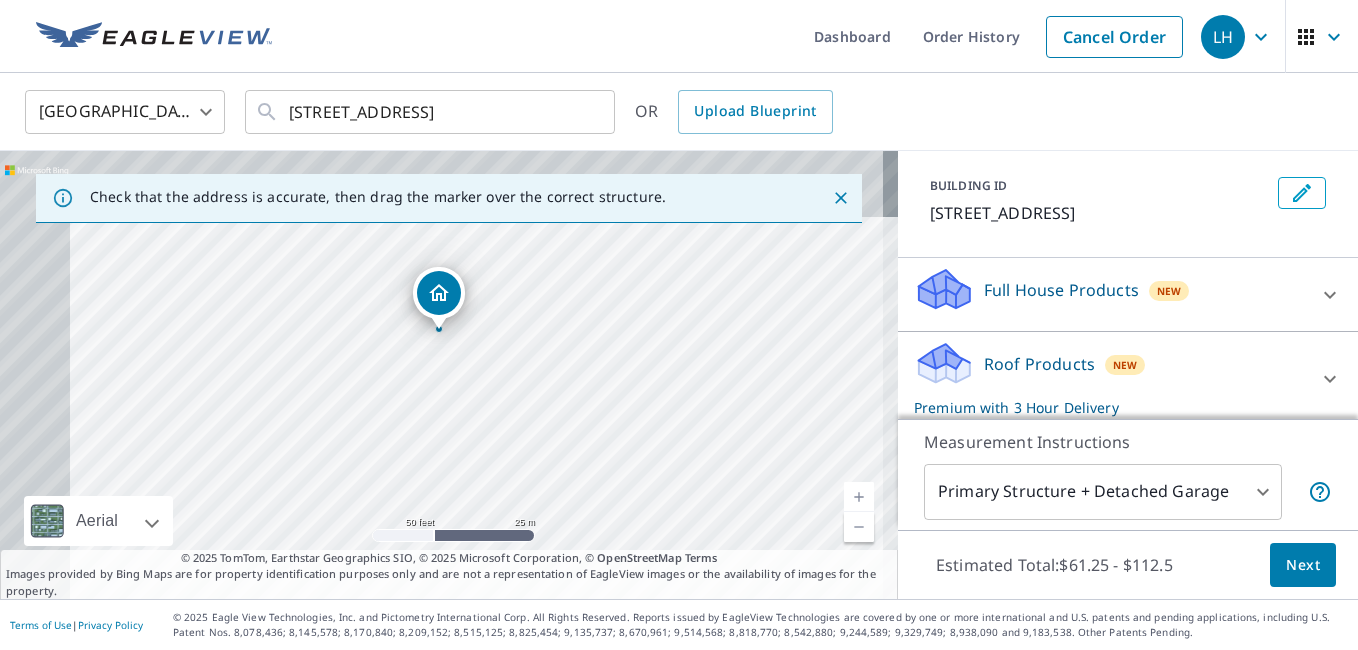 drag, startPoint x: 431, startPoint y: 397, endPoint x: 618, endPoint y: 584, distance: 264.45795 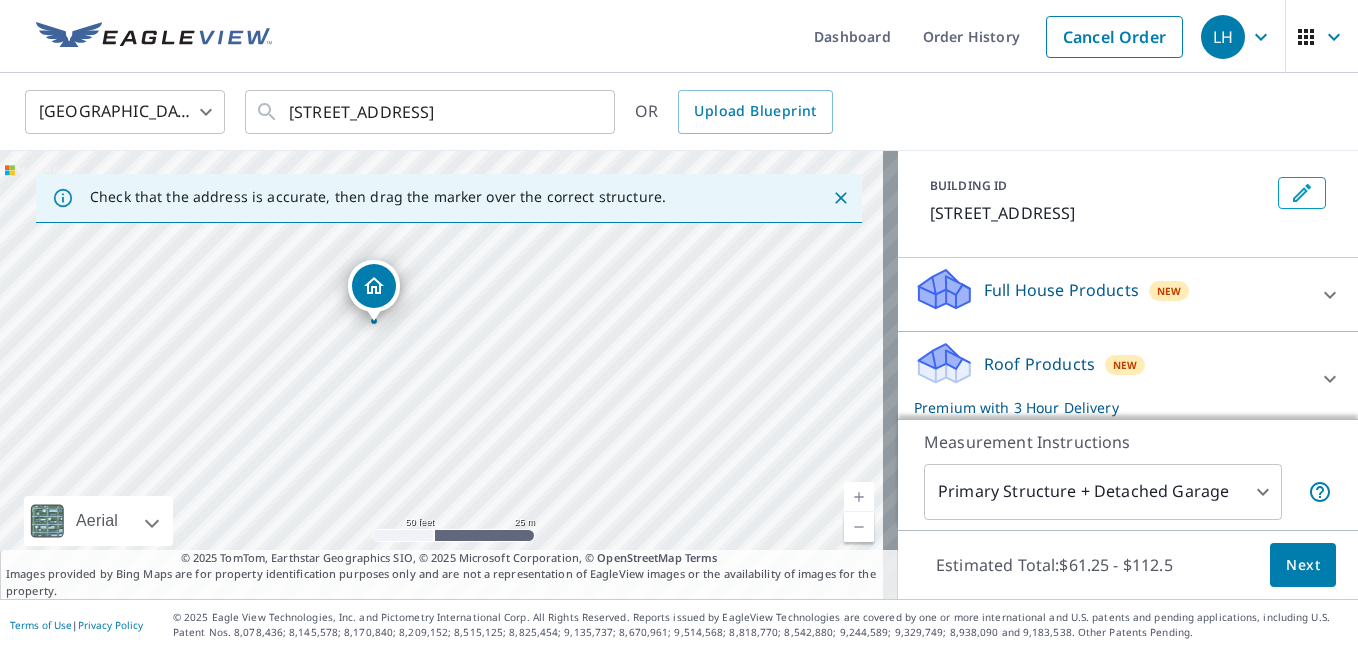 drag, startPoint x: 488, startPoint y: 476, endPoint x: 681, endPoint y: 693, distance: 290.41006 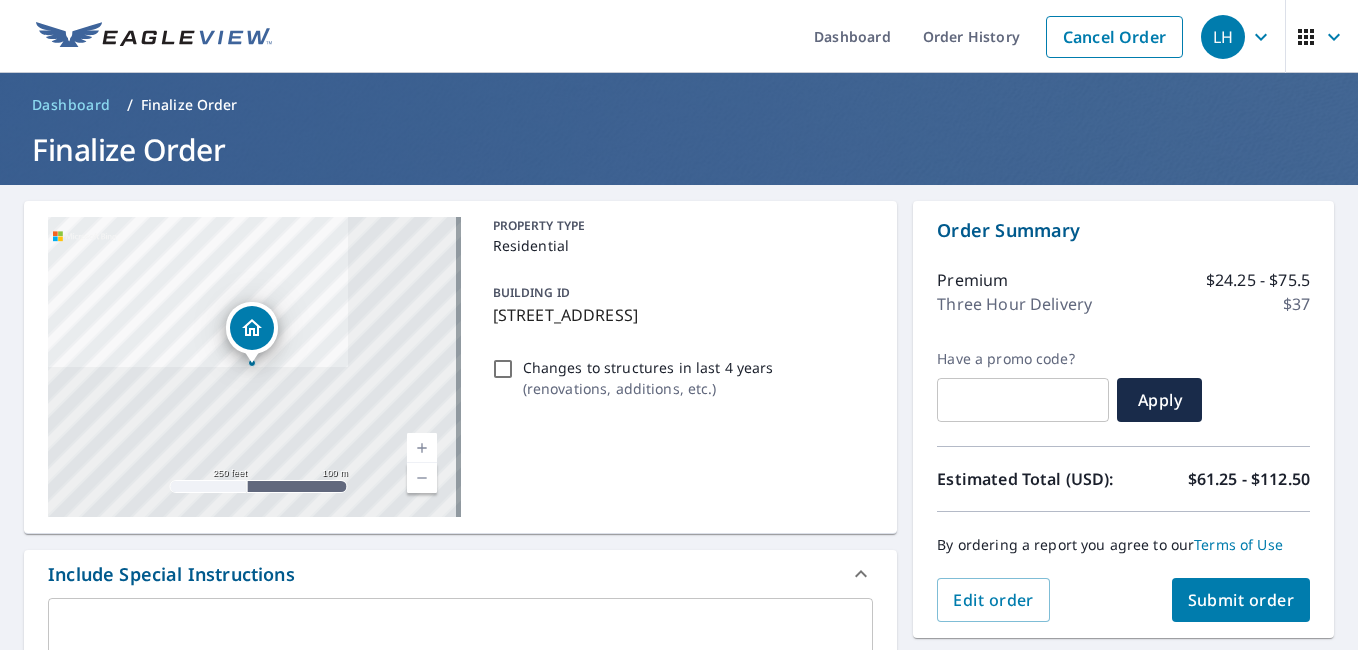 click on "Submit order" at bounding box center [1241, 600] 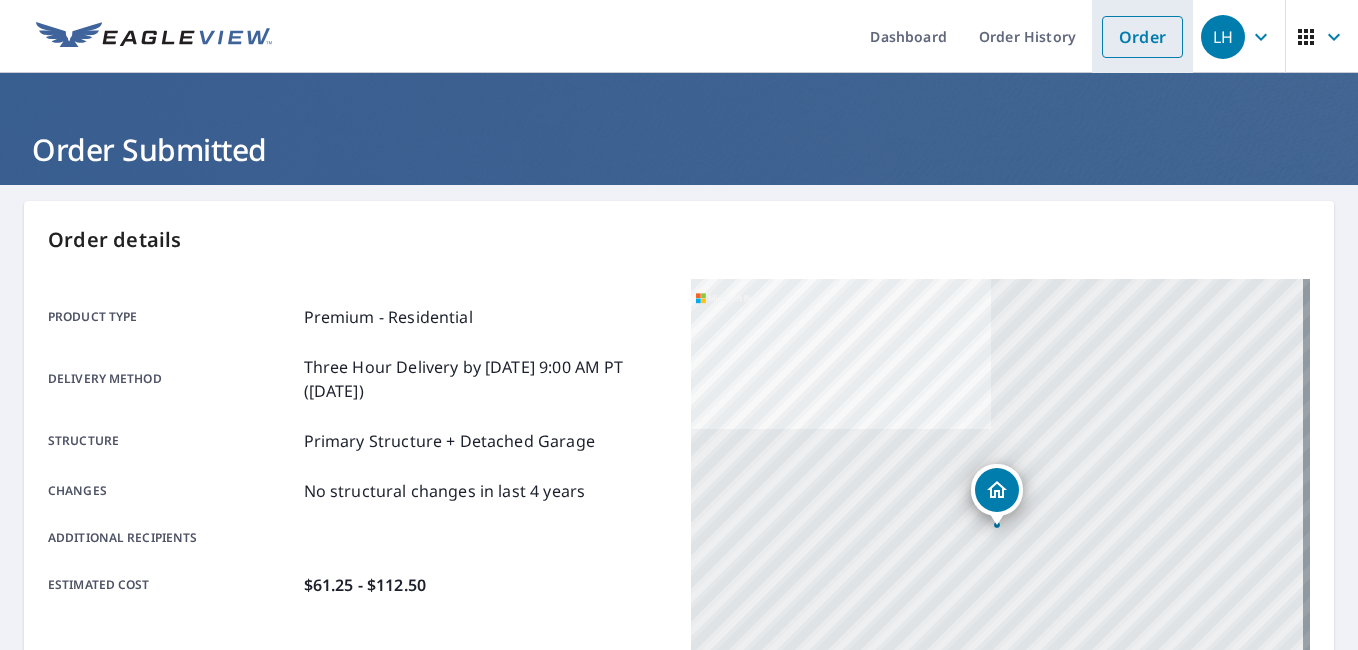click on "Order" at bounding box center [1142, 37] 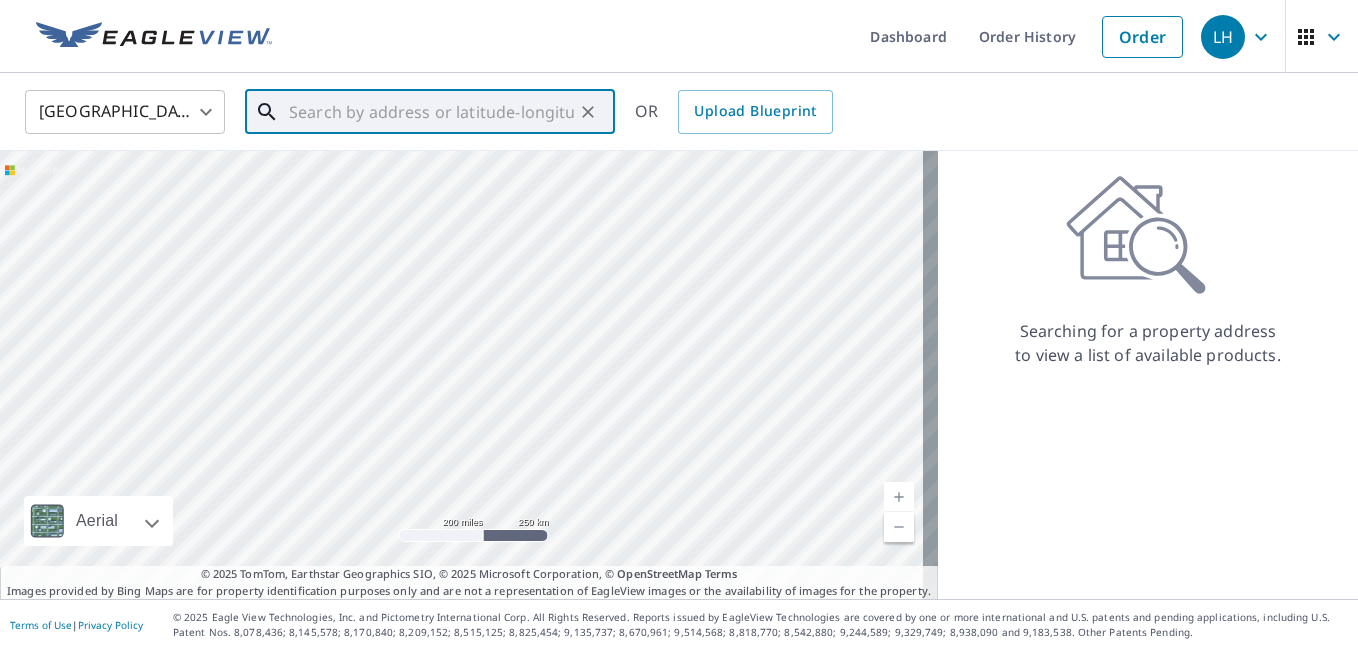 click at bounding box center (431, 112) 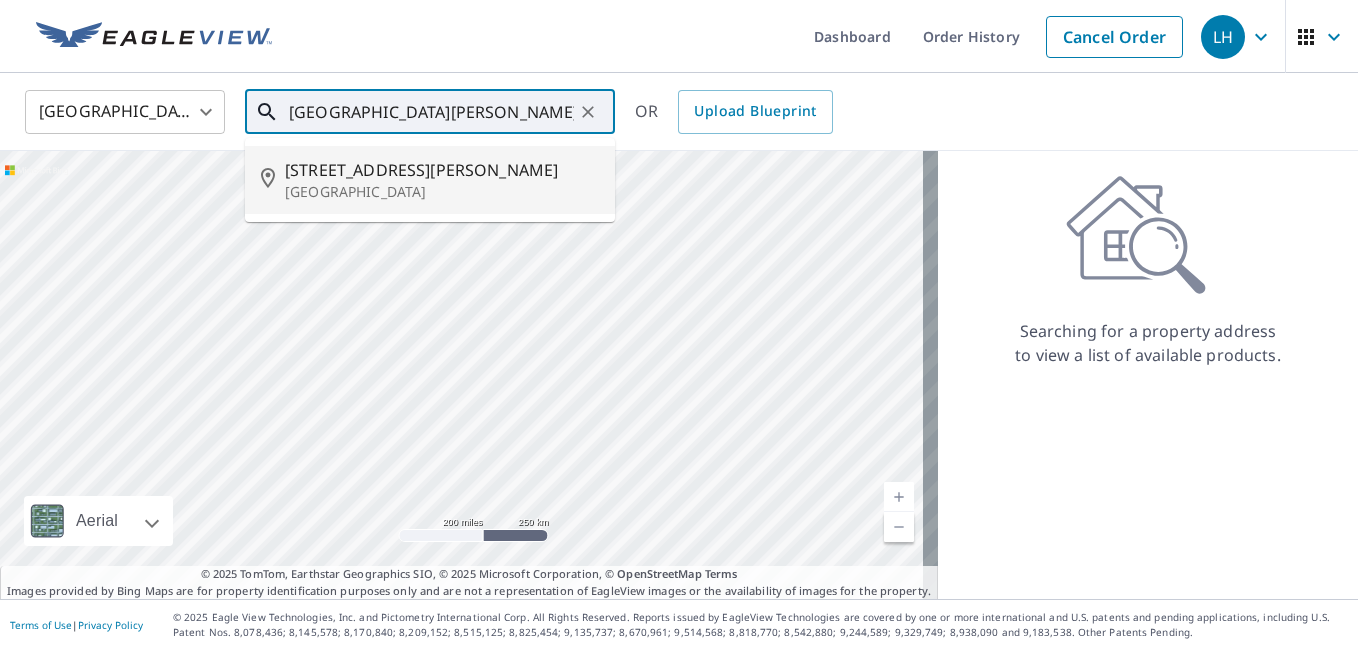 click on "[STREET_ADDRESS][PERSON_NAME]" at bounding box center (442, 170) 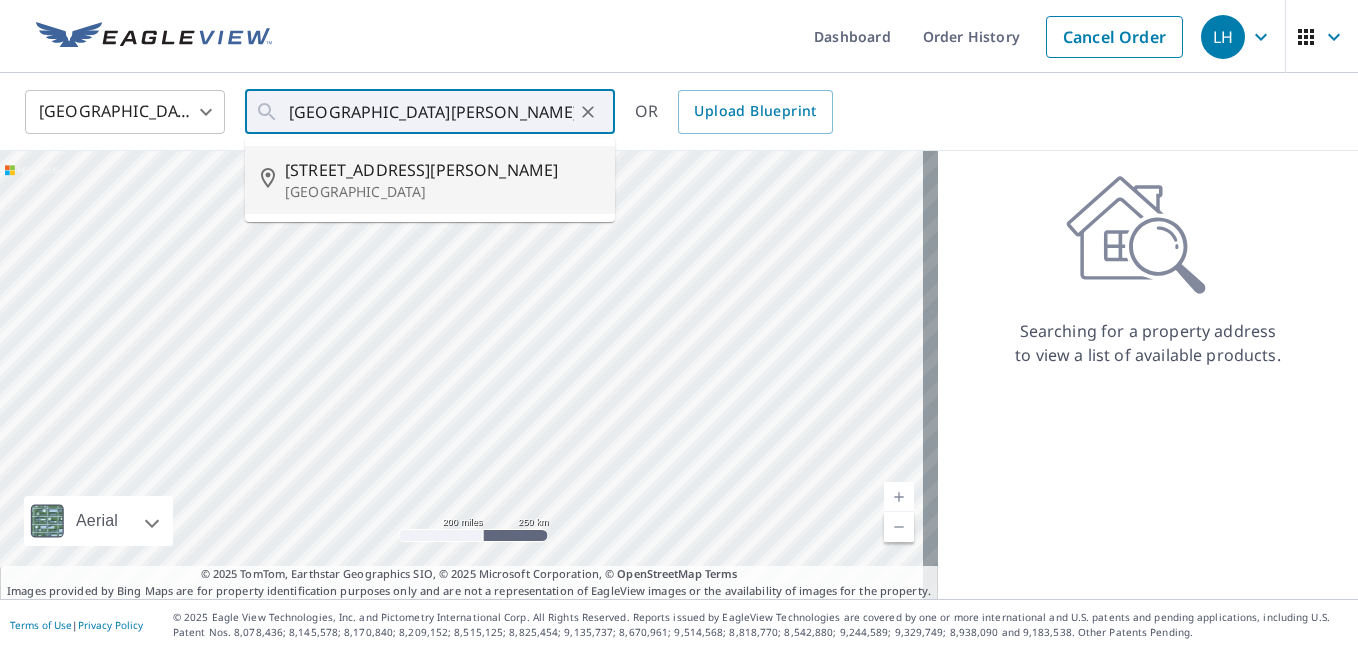 type on "[STREET_ADDRESS][PERSON_NAME][PERSON_NAME]" 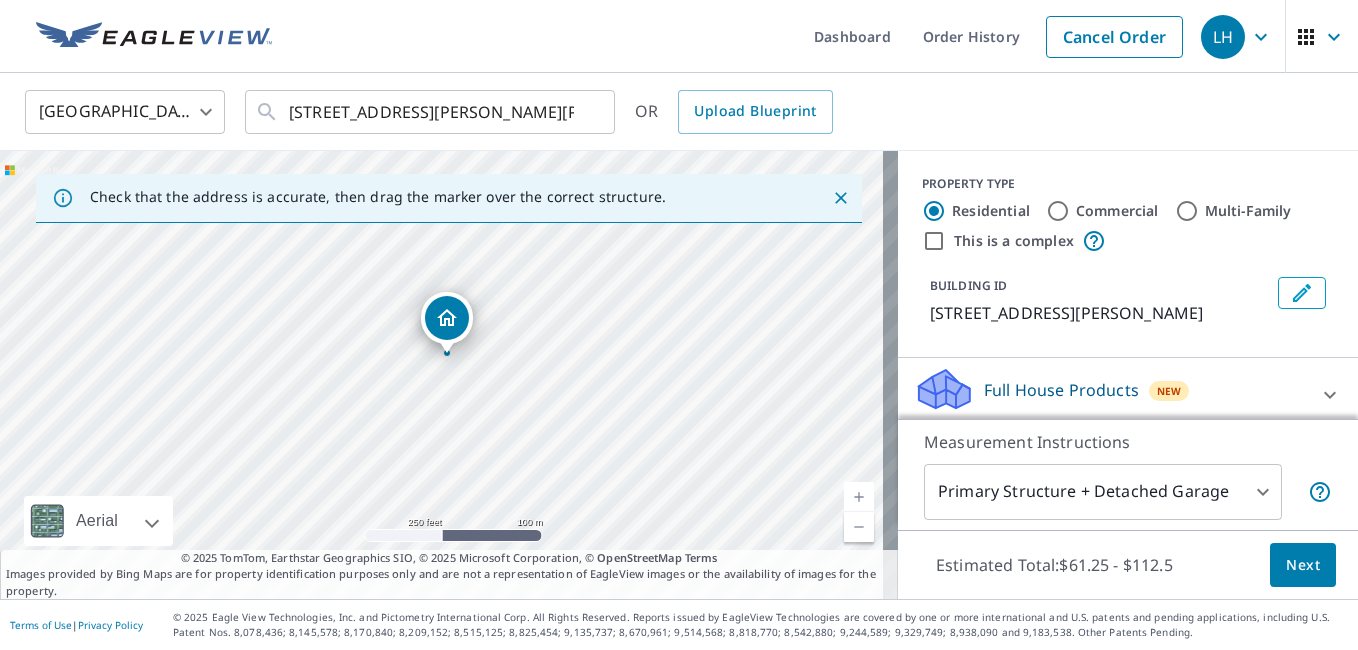 click on "[STREET_ADDRESS][PERSON_NAME][PERSON_NAME]" at bounding box center (449, 375) 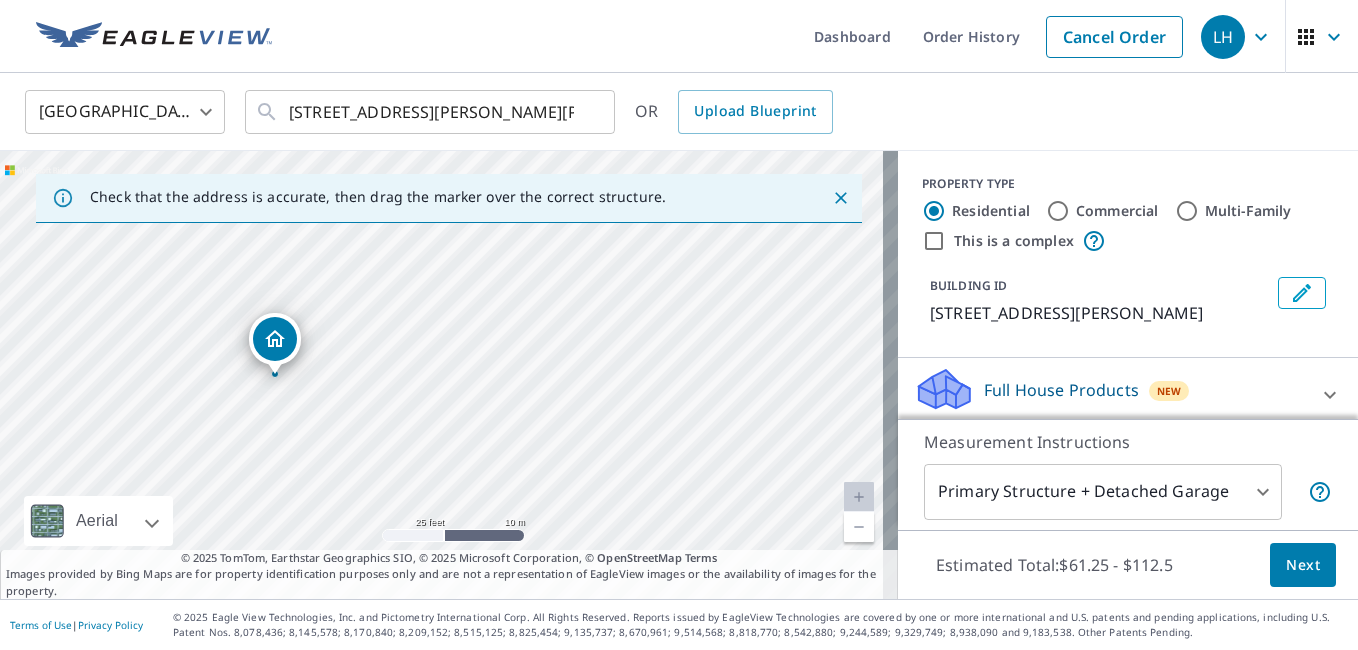 click on "Next" at bounding box center [1303, 565] 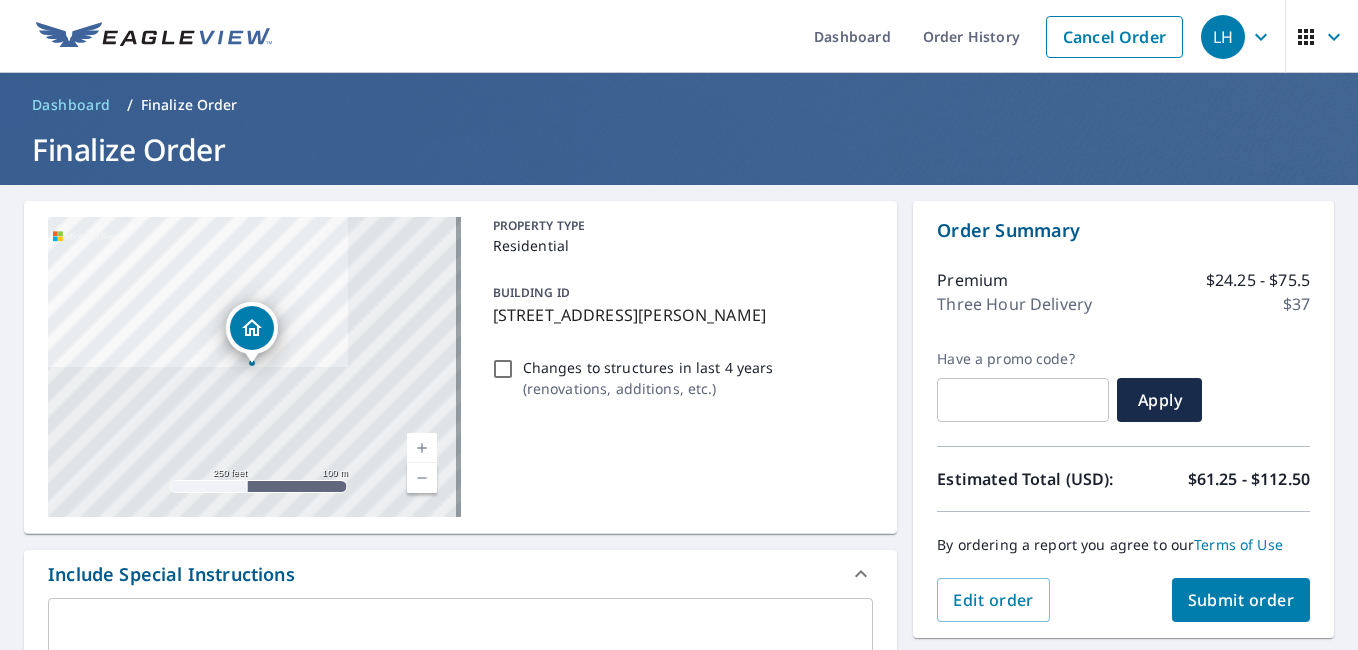 click on "Submit order" at bounding box center (1241, 600) 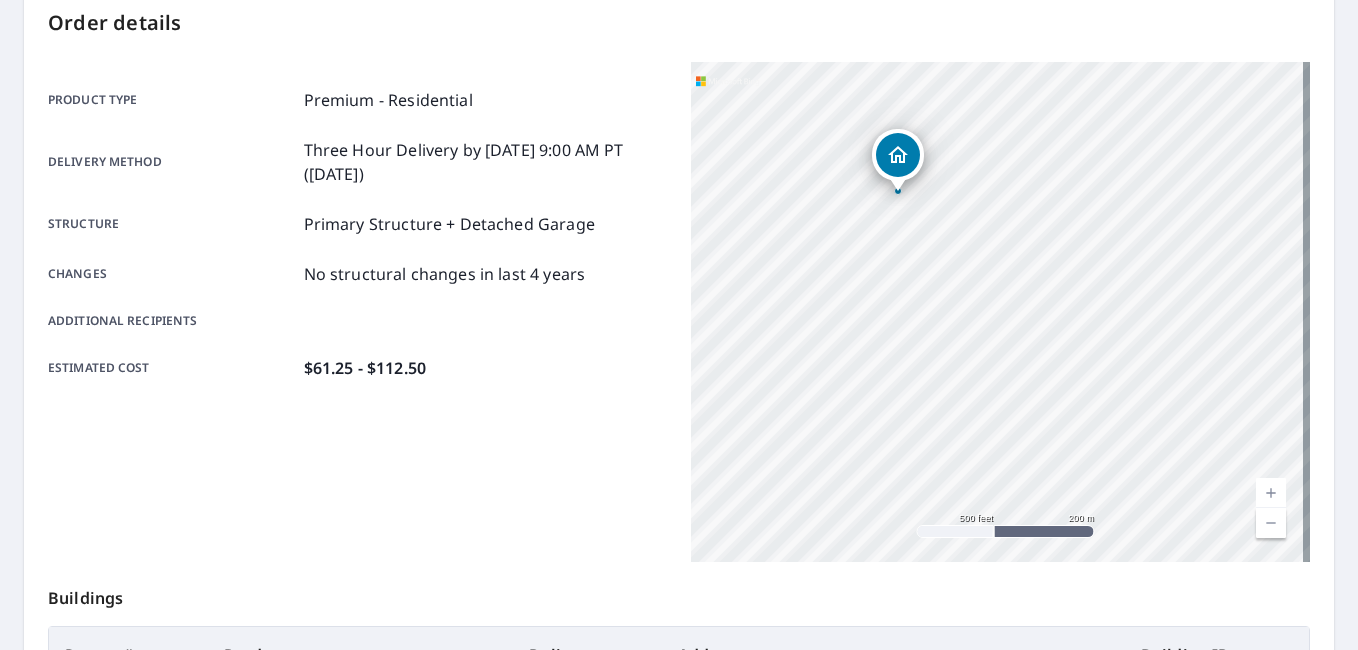 scroll, scrollTop: 0, scrollLeft: 0, axis: both 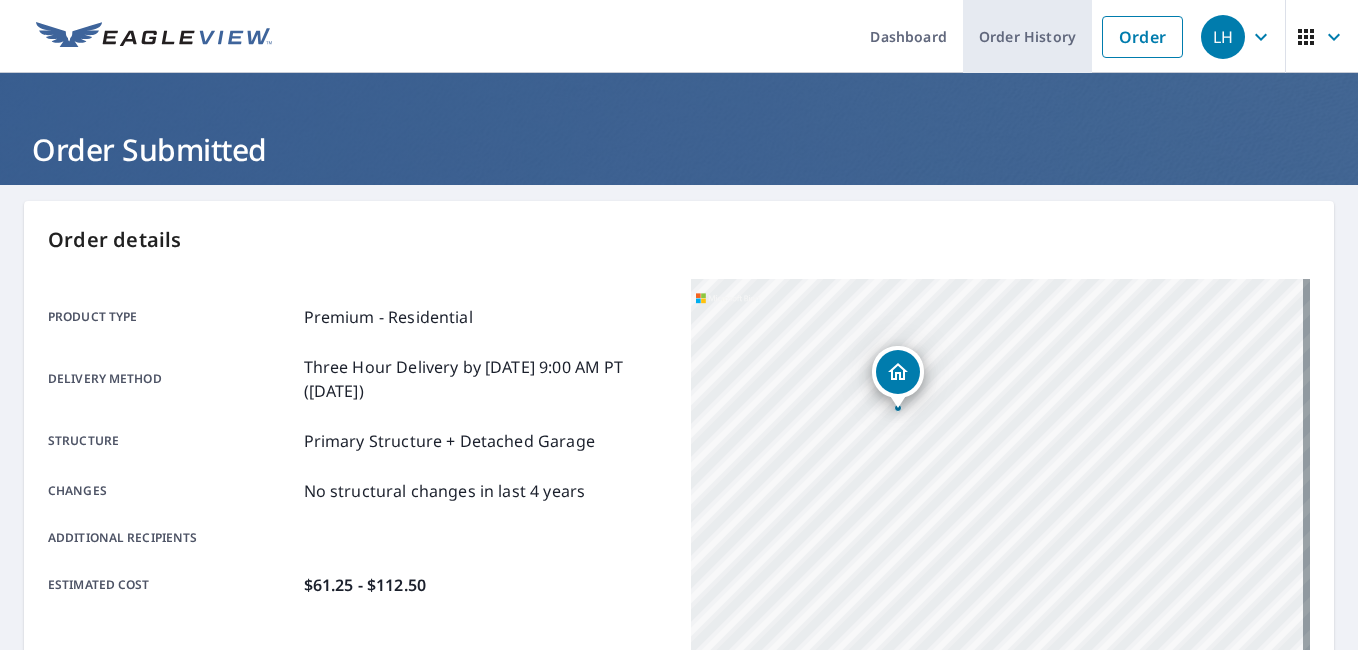 click on "Order History" at bounding box center [1027, 36] 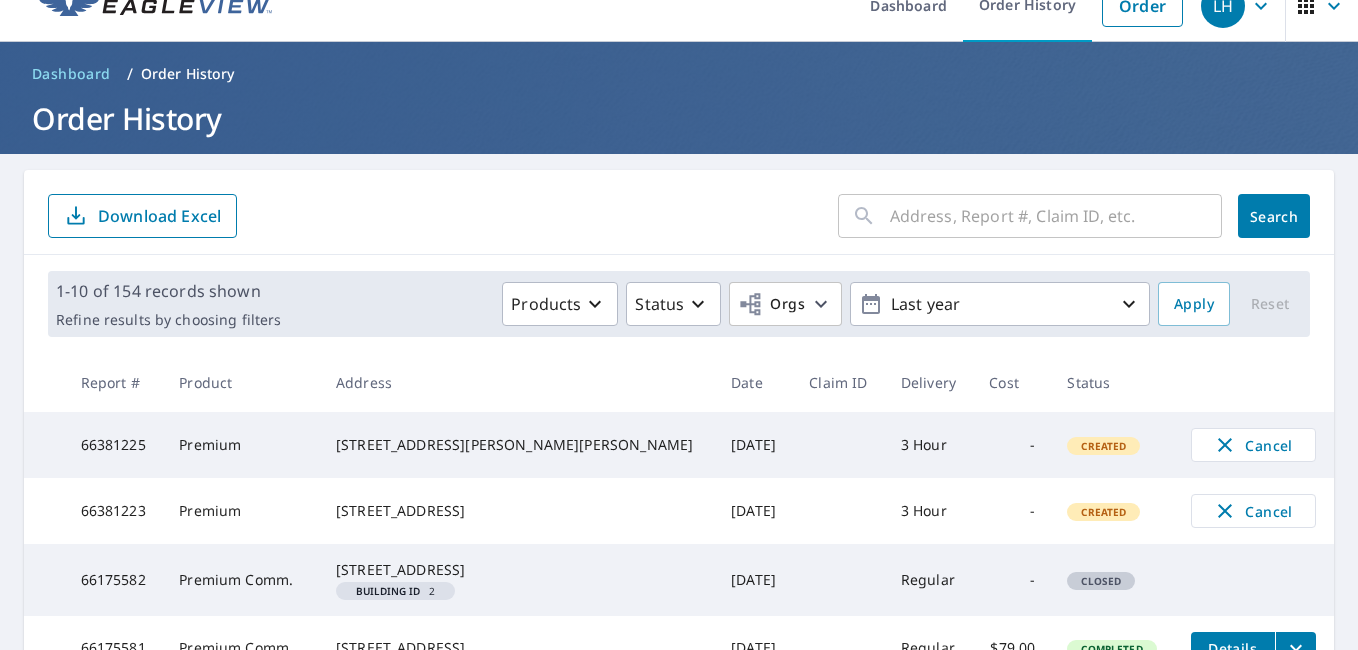 scroll, scrollTop: 0, scrollLeft: 0, axis: both 